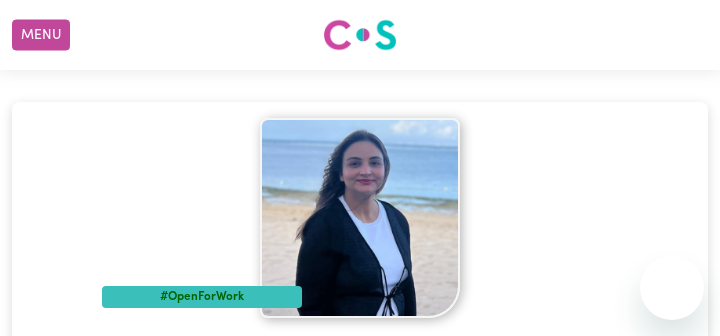 scroll, scrollTop: 213, scrollLeft: 0, axis: vertical 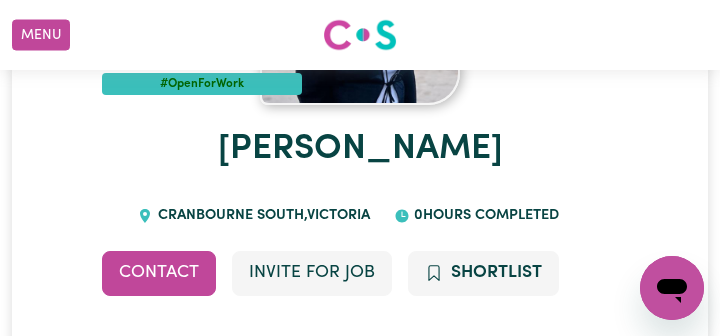 click on "[PERSON_NAME]" at bounding box center (360, 150) 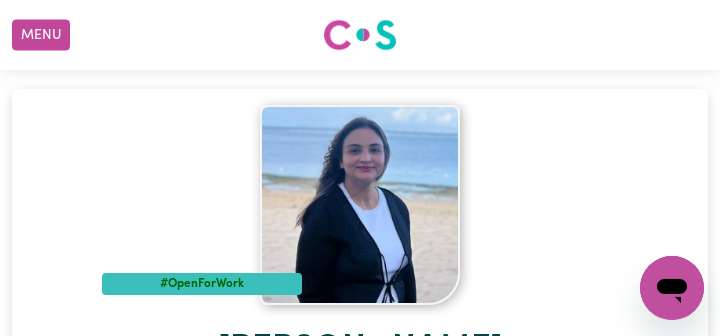 scroll, scrollTop: 0, scrollLeft: 0, axis: both 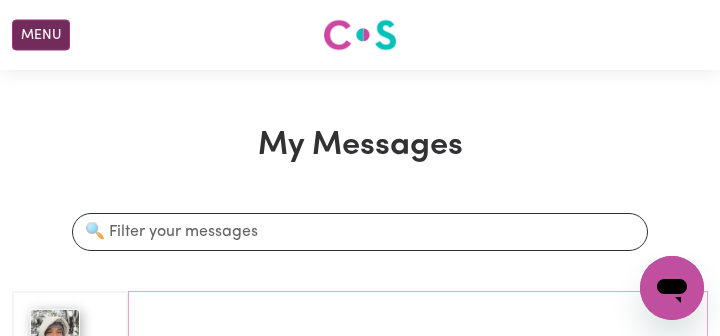 click on "Menu" at bounding box center (41, 35) 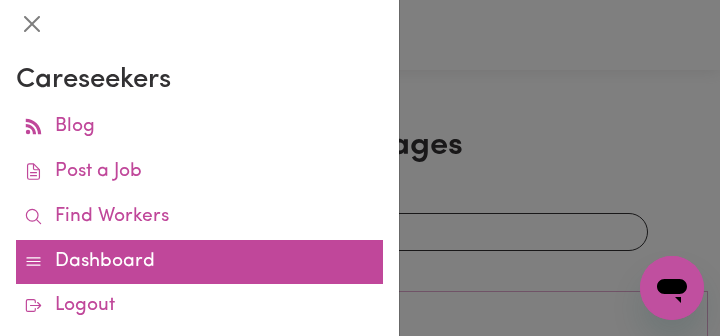 click on "Dashboard" at bounding box center [199, 262] 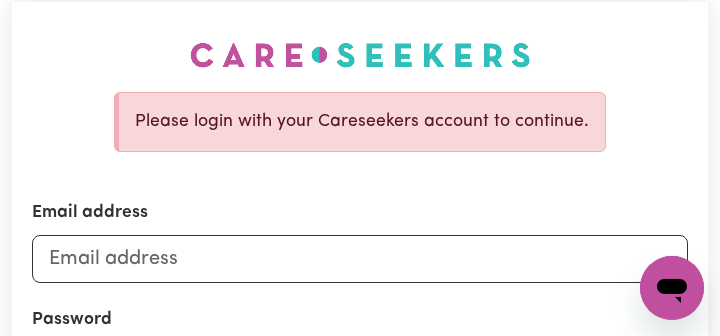 scroll, scrollTop: 106, scrollLeft: 0, axis: vertical 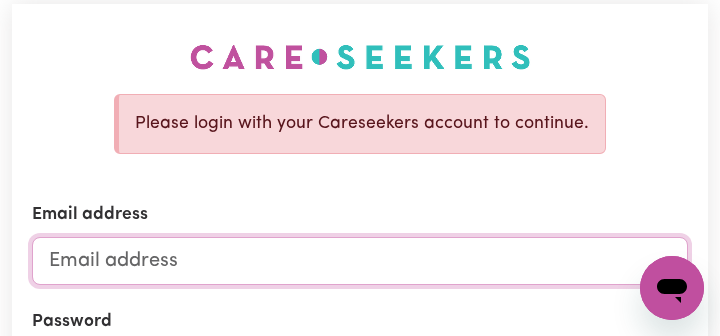 click on "Email address" at bounding box center (360, 261) 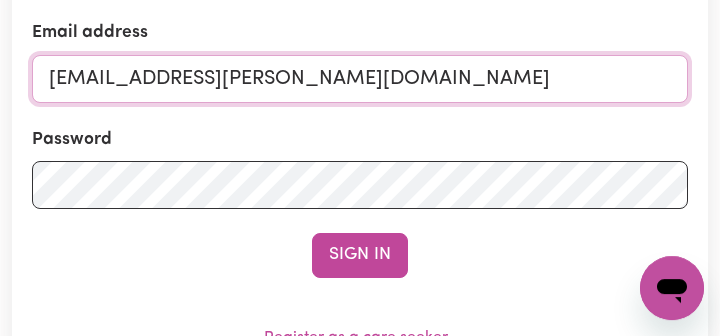 scroll, scrollTop: 319, scrollLeft: 0, axis: vertical 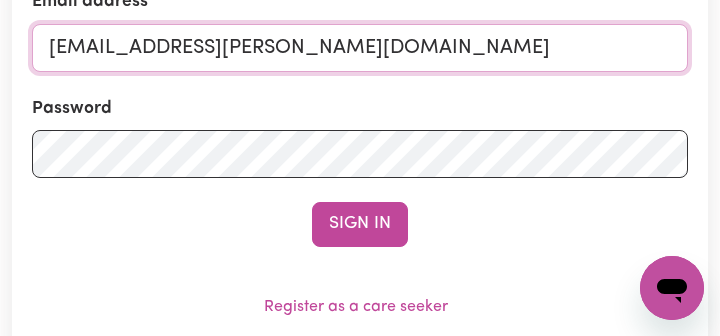 click on "[EMAIL_ADDRESS][PERSON_NAME][DOMAIN_NAME]" at bounding box center (360, 48) 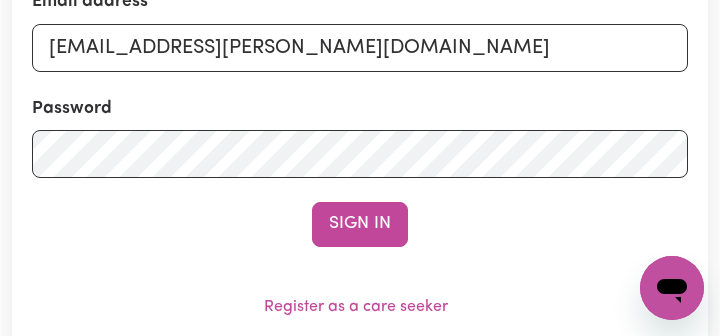 type 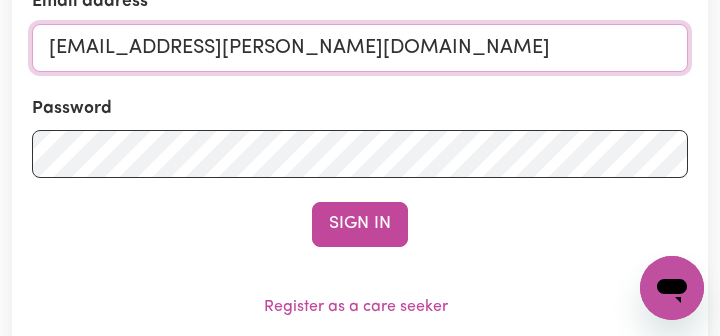 click on "[EMAIL_ADDRESS][PERSON_NAME][DOMAIN_NAME]" at bounding box center [360, 48] 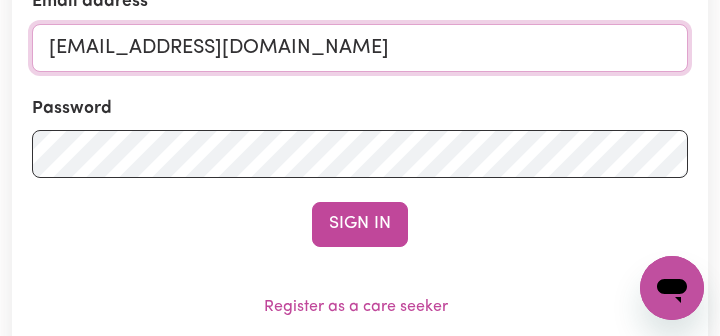 type on "[EMAIL_ADDRESS][DOMAIN_NAME]" 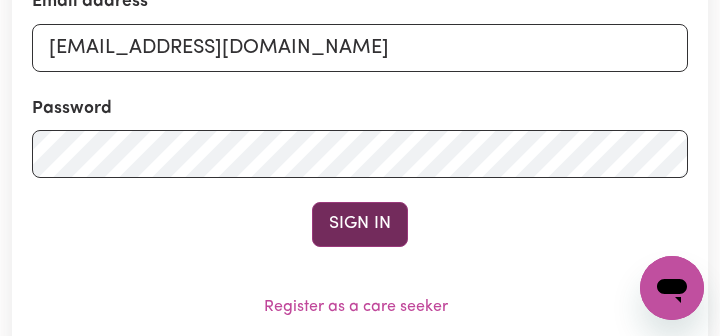 click on "Sign In" at bounding box center (360, 224) 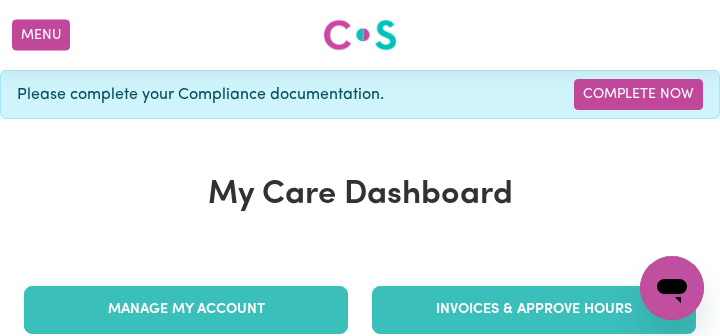 scroll, scrollTop: 0, scrollLeft: 0, axis: both 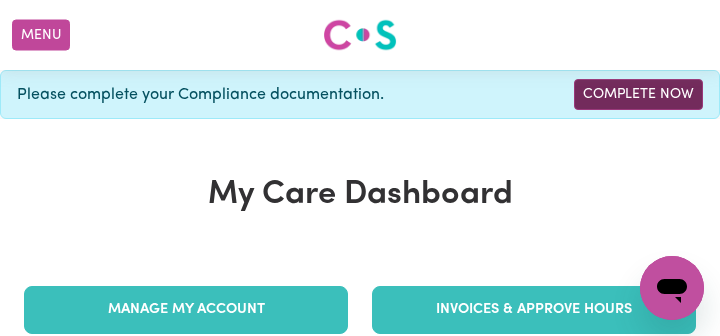 click on "Complete Now" at bounding box center (638, 94) 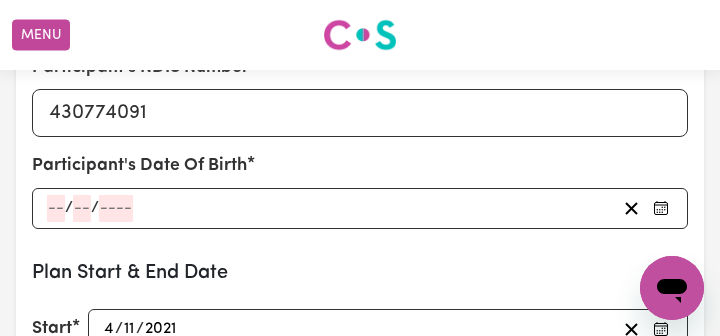 scroll, scrollTop: 1278, scrollLeft: 0, axis: vertical 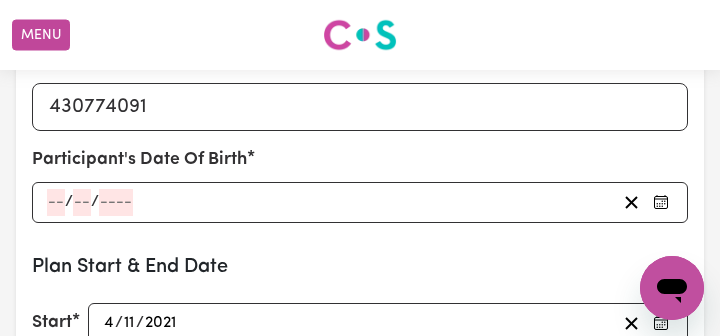 click 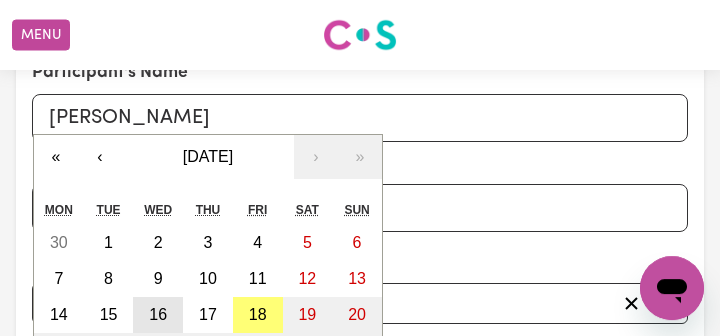 scroll, scrollTop: 1171, scrollLeft: 0, axis: vertical 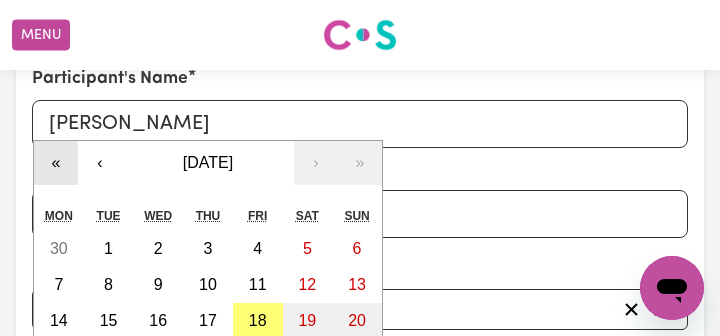 click on "«" at bounding box center (56, 163) 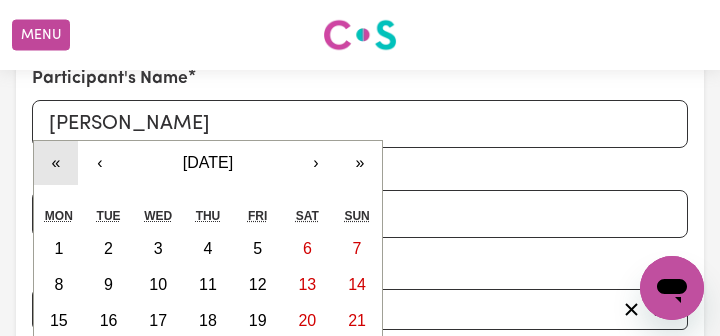 click on "«" at bounding box center [56, 163] 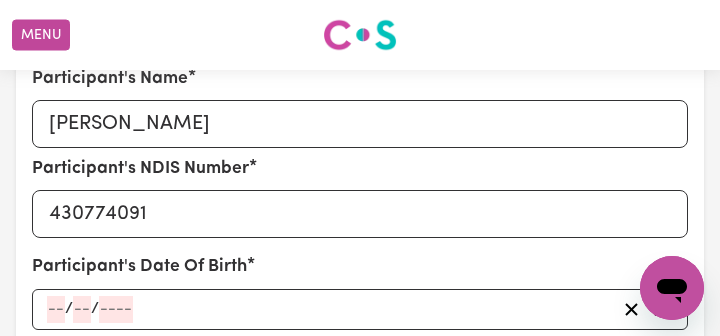 click on "Participant's Date Of Birth / / « ‹ [DATE] › » Mon Tue Wed Thu Fri Sat Sun 26 27 28 29 30 1 2 3 4 5 6 7 8 9 10 11 12 13 14 15 16 17 18 19 20 21 22 23 24 25 26 27 28 29 30 31 1 2 3 4 5 6" at bounding box center [360, 291] 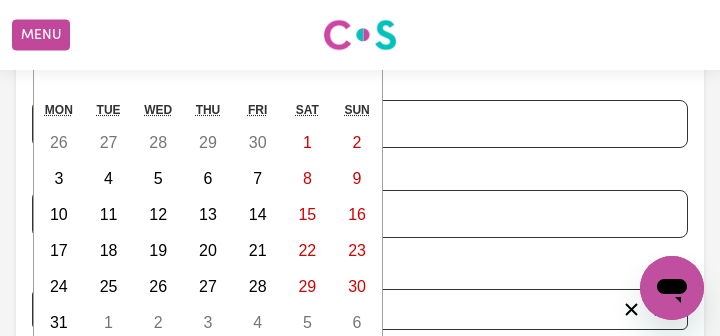 click 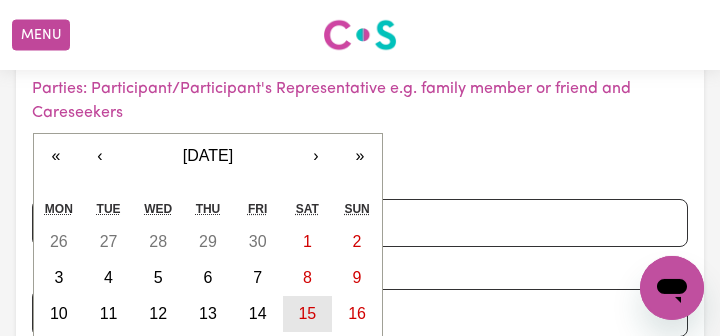 scroll, scrollTop: 1065, scrollLeft: 0, axis: vertical 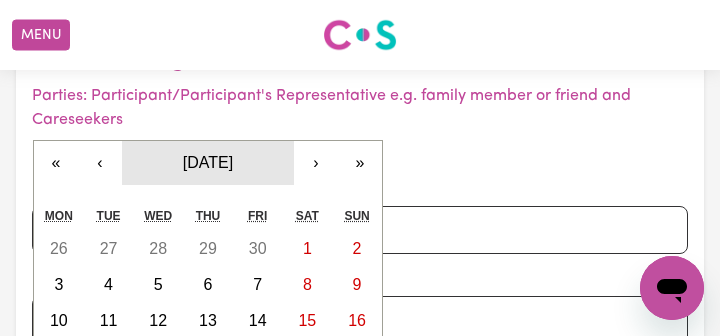 click on "[DATE]" at bounding box center (208, 162) 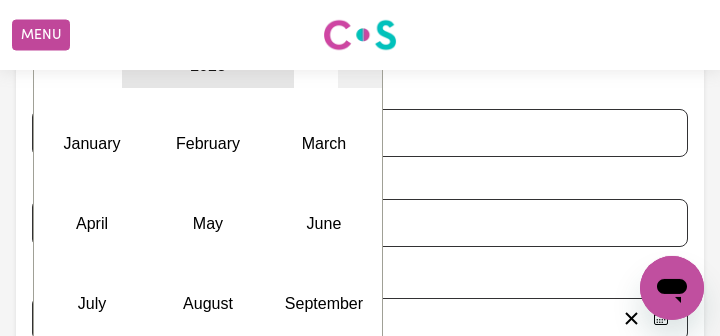 scroll, scrollTop: 1065, scrollLeft: 0, axis: vertical 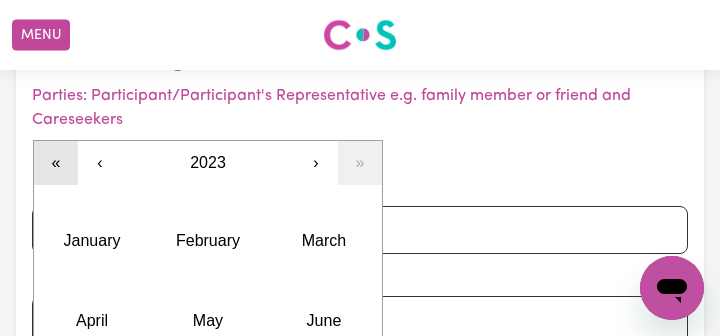 click on "«" at bounding box center [56, 163] 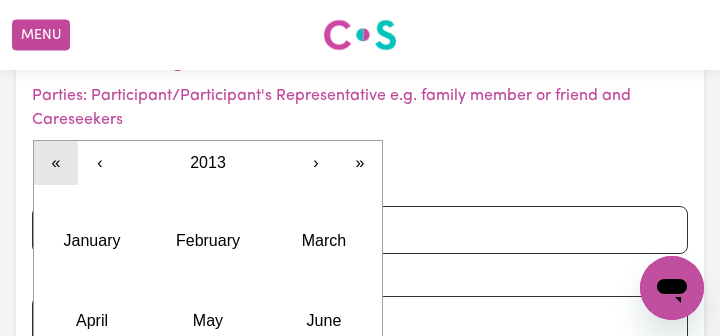 click on "«" at bounding box center [56, 163] 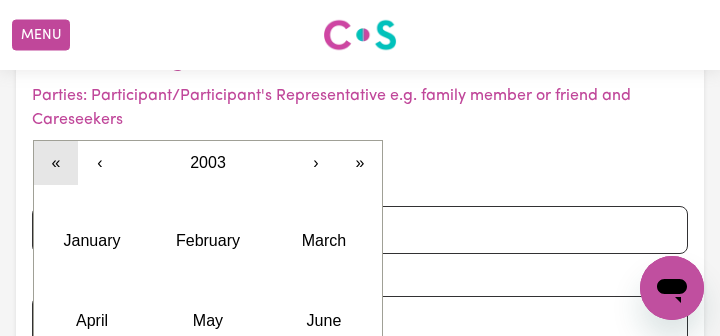 click on "«" at bounding box center (56, 163) 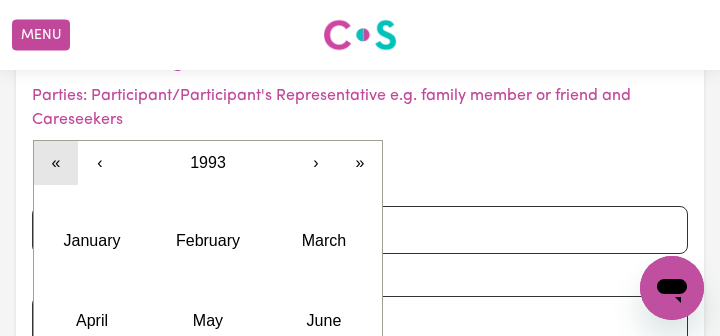 click on "«" at bounding box center (56, 163) 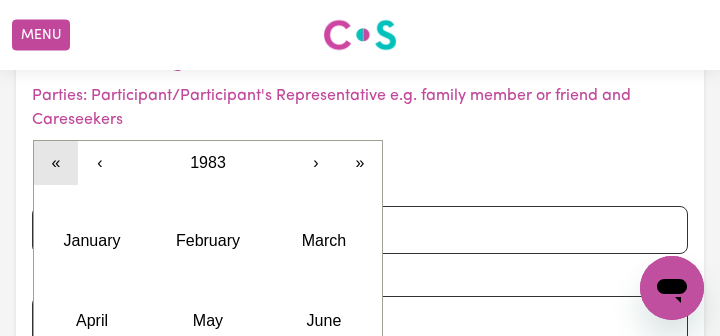 click on "«" at bounding box center (56, 163) 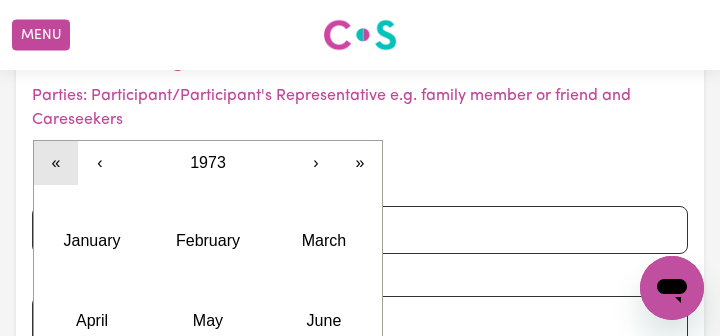 click on "«" at bounding box center [56, 163] 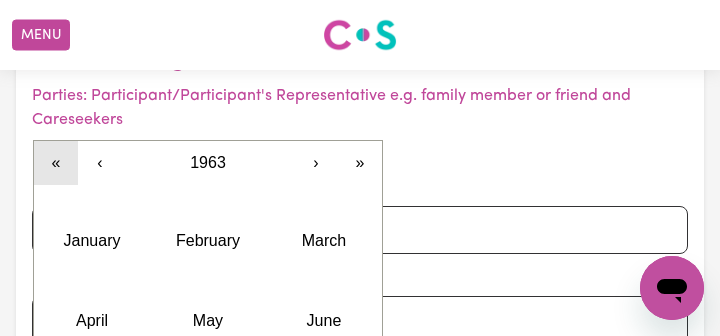 click on "«" at bounding box center (56, 163) 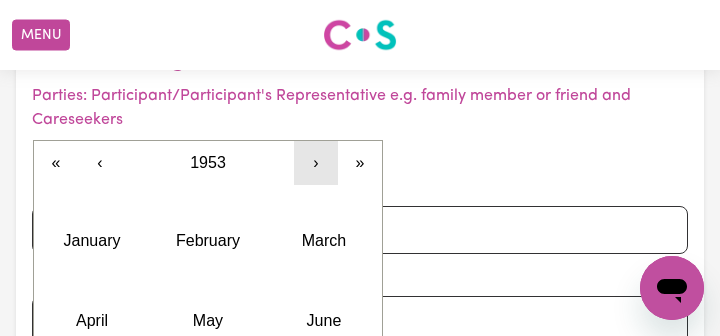 click on "›" at bounding box center (316, 163) 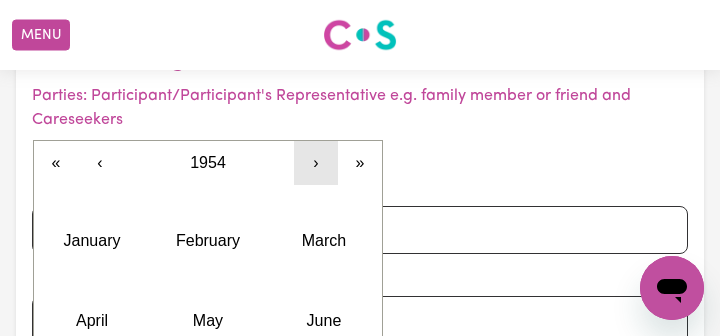 click on "›" at bounding box center (316, 163) 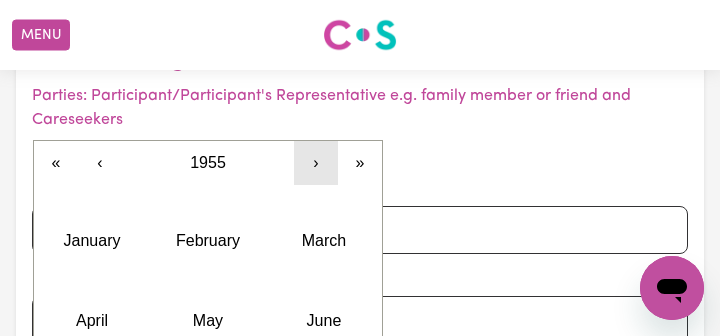 click on "›" at bounding box center (316, 163) 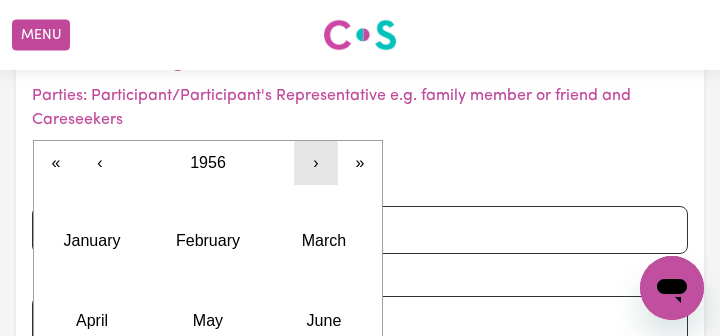 click on "›" at bounding box center [316, 163] 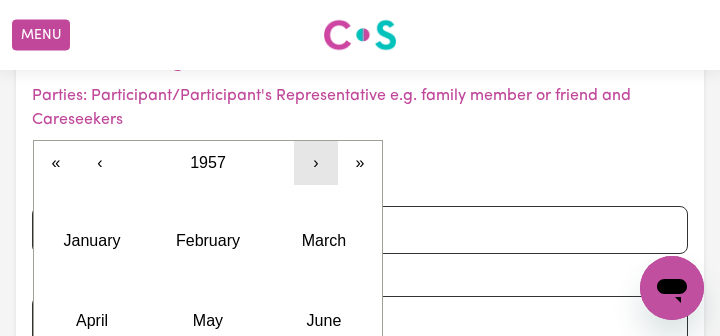click on "›" at bounding box center (316, 163) 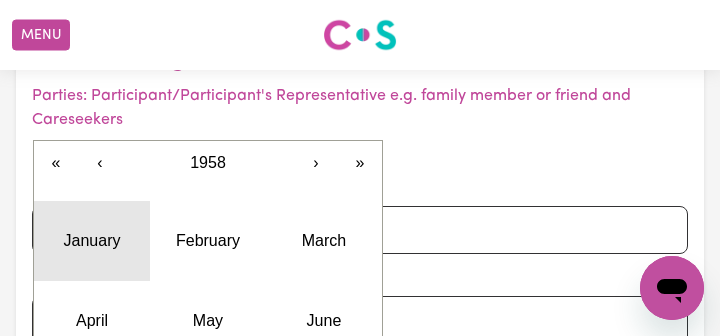 click on "January" at bounding box center [92, 240] 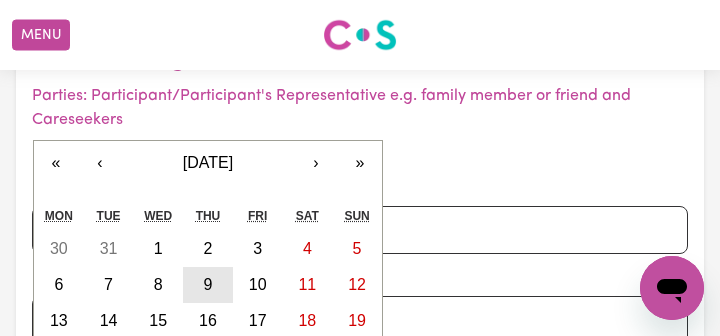 click on "9" at bounding box center (208, 285) 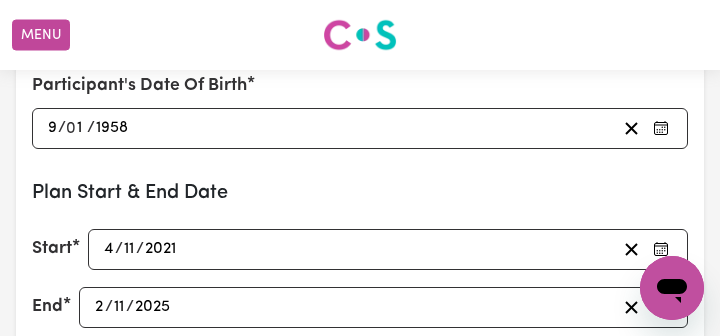 scroll, scrollTop: 1384, scrollLeft: 0, axis: vertical 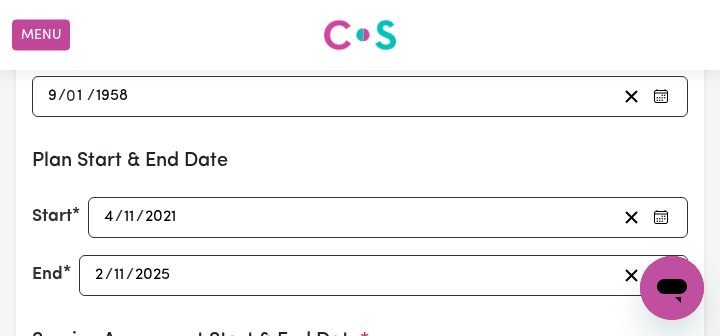 type 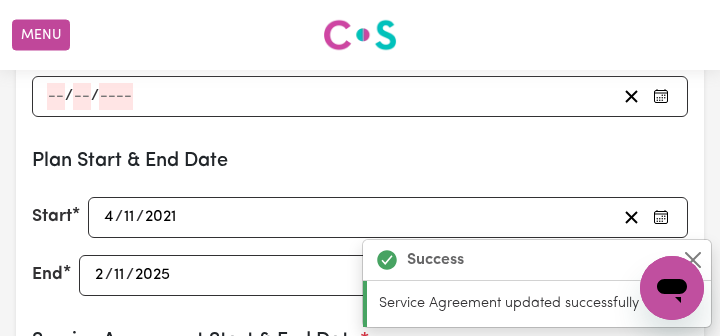 type on "[DATE]" 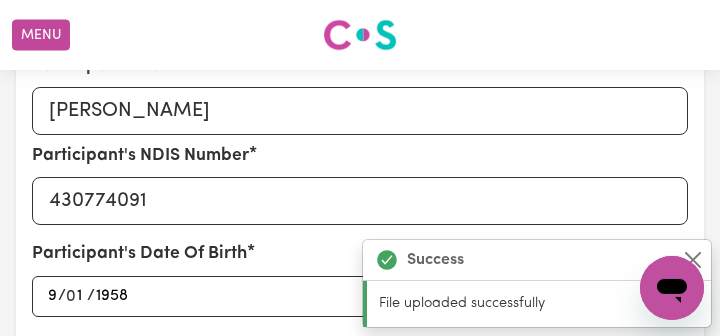 scroll, scrollTop: 1171, scrollLeft: 0, axis: vertical 